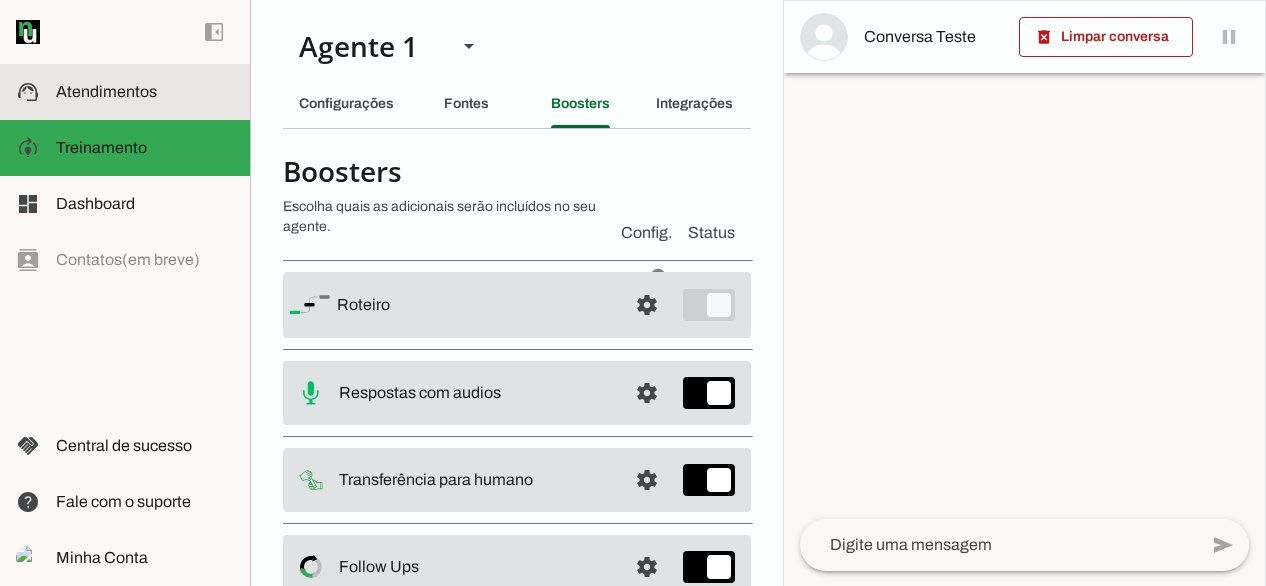 click on "Atendimentos" 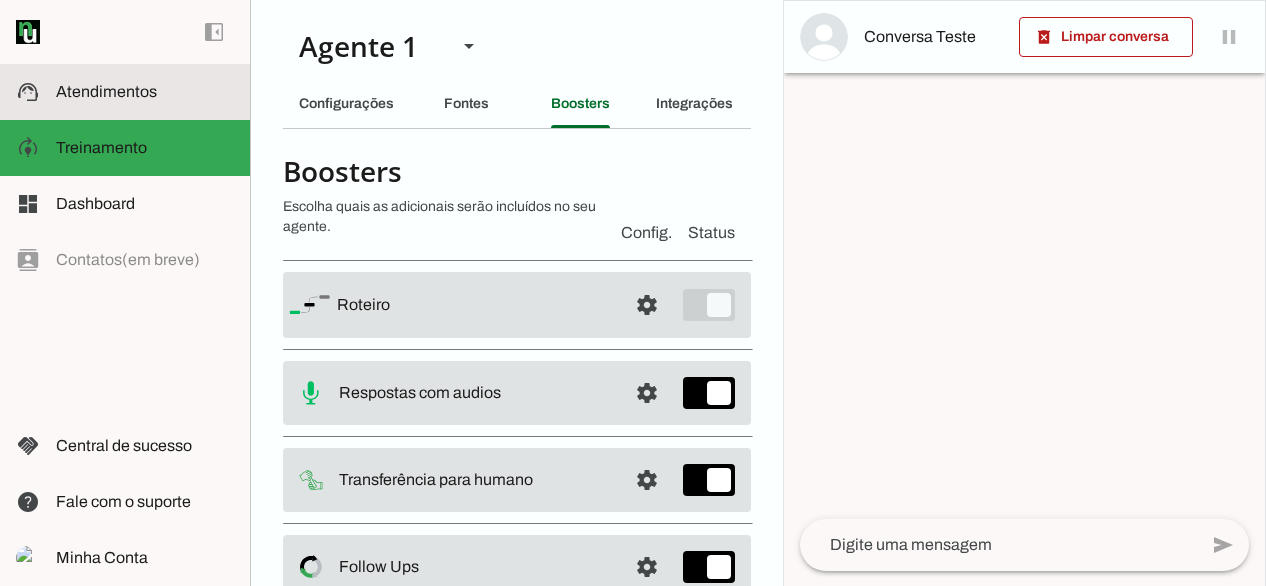 scroll, scrollTop: 0, scrollLeft: 0, axis: both 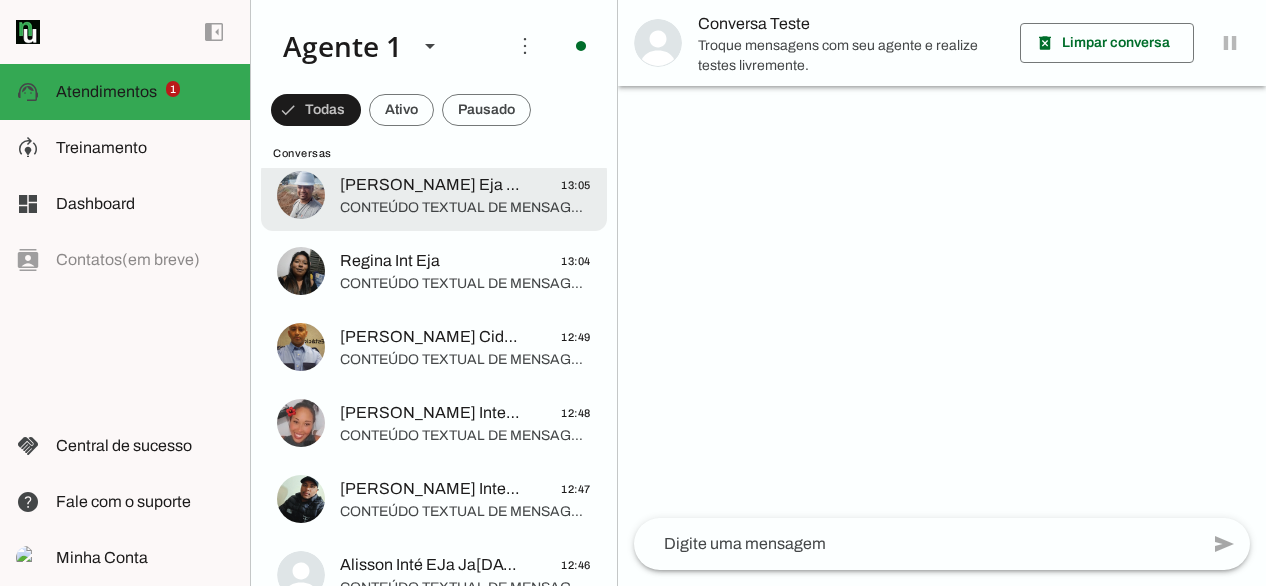 click on "CONTEÚDO TEXTUAL DE MENSAGEM COM IMAGEM (URL [URL][DOMAIN_NAME]) :" 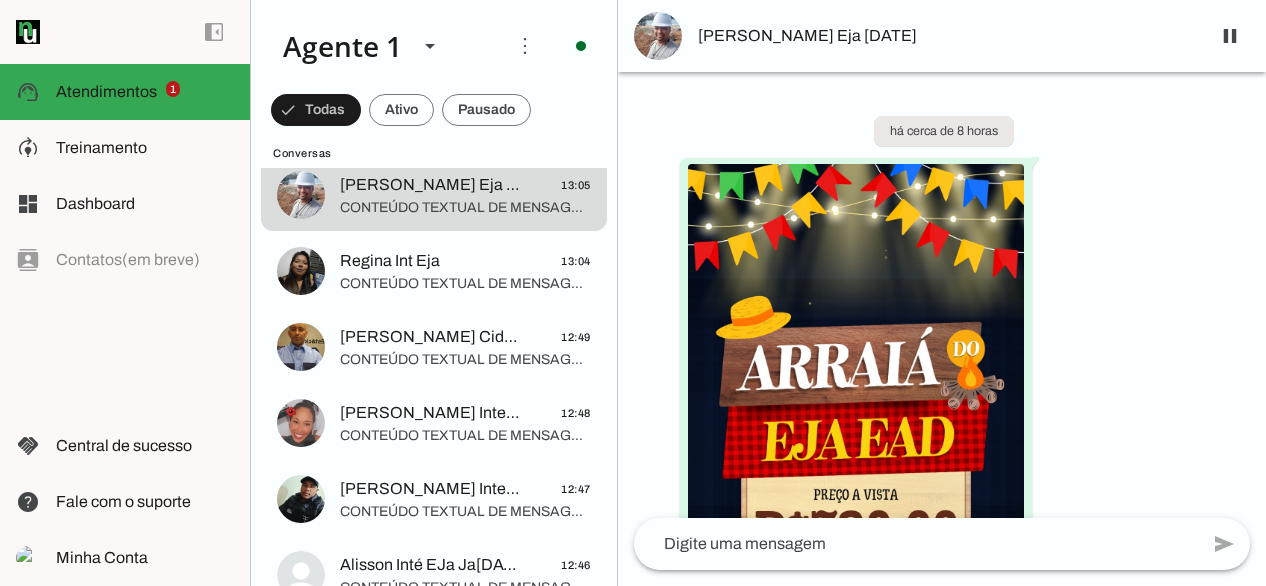 scroll, scrollTop: 1514, scrollLeft: 0, axis: vertical 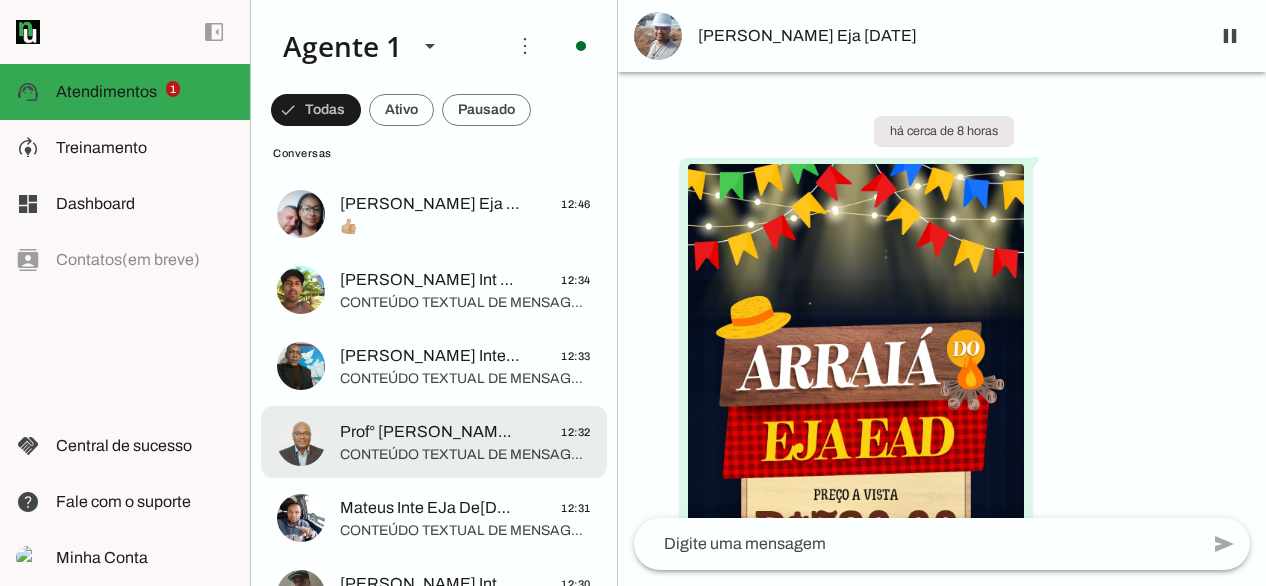click on "Prof° [PERSON_NAME] Inte Crz [DATE]" 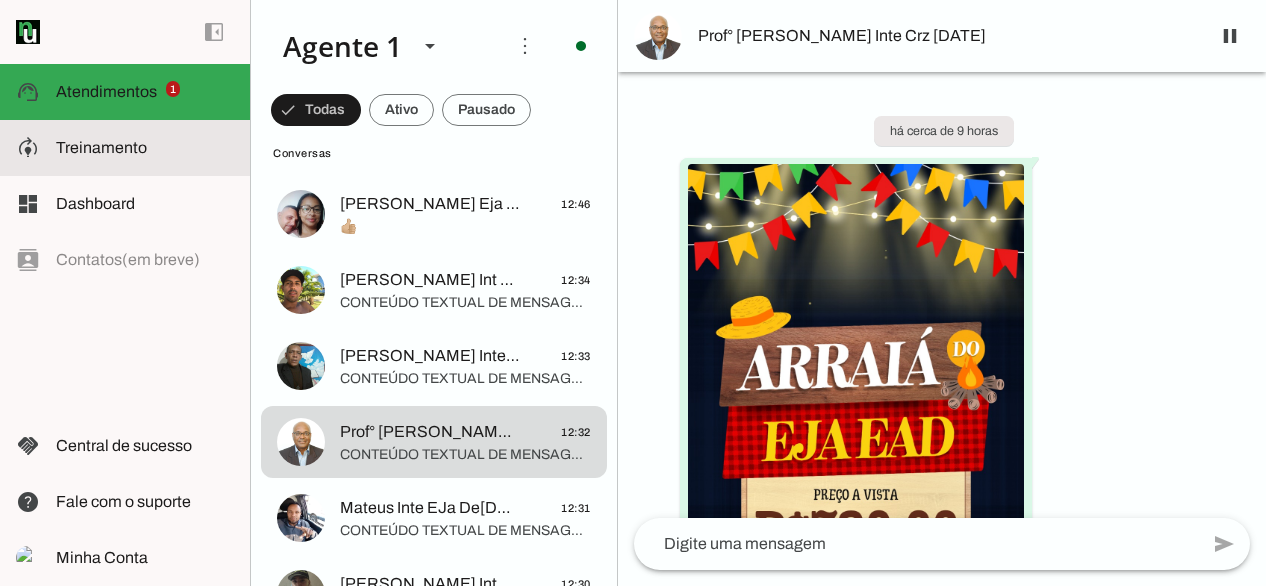 click on "Treinamento" 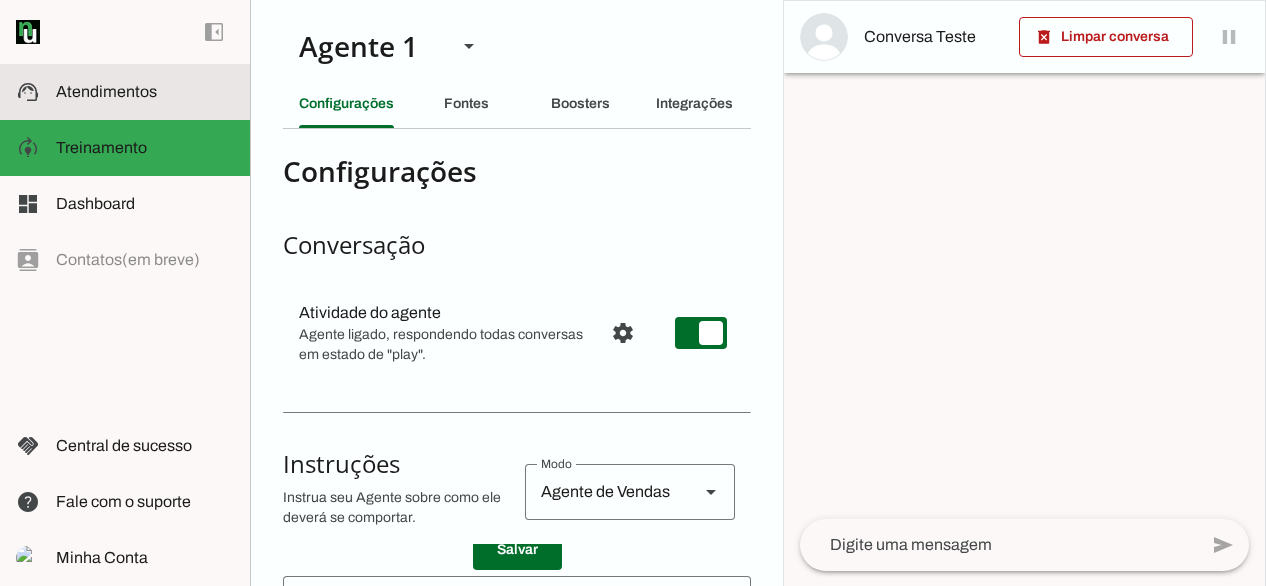 click on "Atendimentos" 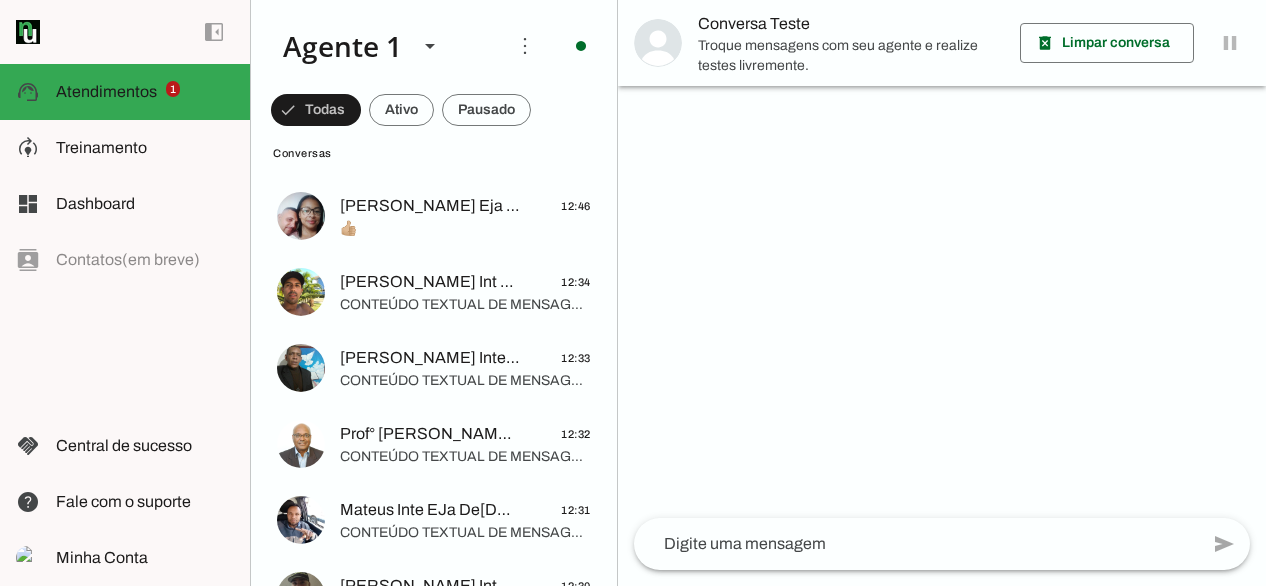 scroll, scrollTop: 2026, scrollLeft: 0, axis: vertical 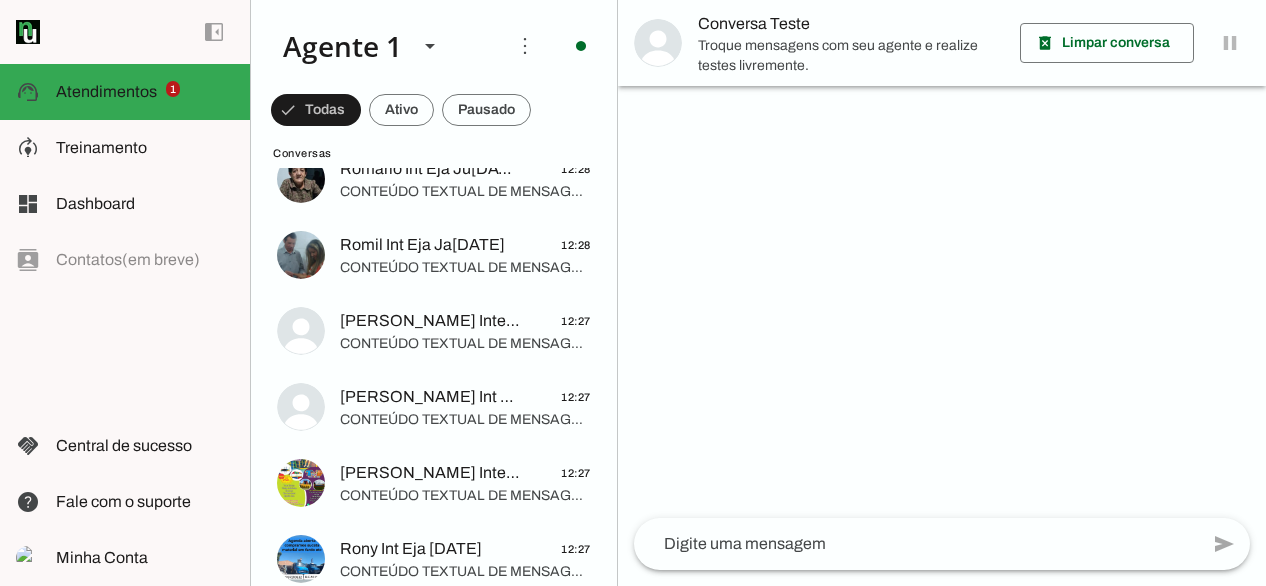 click on "Alisson Inté EJa Ja[DATE]uaratinguetá
12:46
CONTEÚDO TEXTUAL DE MENSAGEM COM IMAGEM (URL [URL][DOMAIN_NAME]) :
Cristiano Inte EJa Ja[DATE]anas
12:46
[PHONE_NUMBER]
[PERSON_NAME] Eja Ja[DATE]:46
👍🏼
[PERSON_NAME] Int EJA Ma[DATE]:34
[PERSON_NAME] Inte Eja Ma[DATE]" 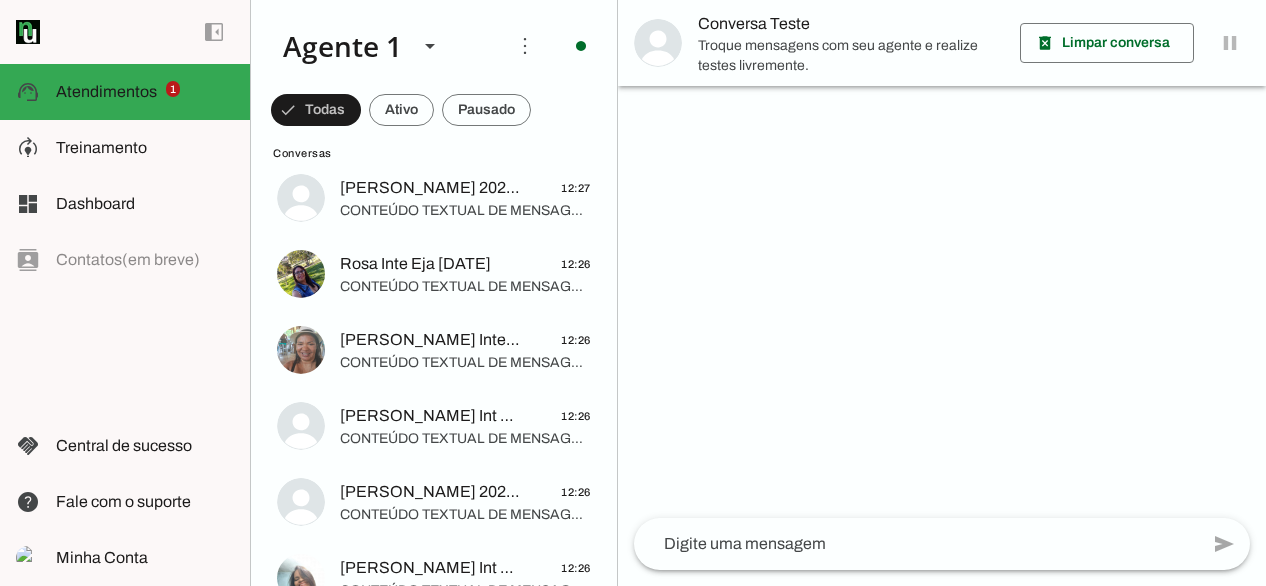 scroll, scrollTop: 3564, scrollLeft: 0, axis: vertical 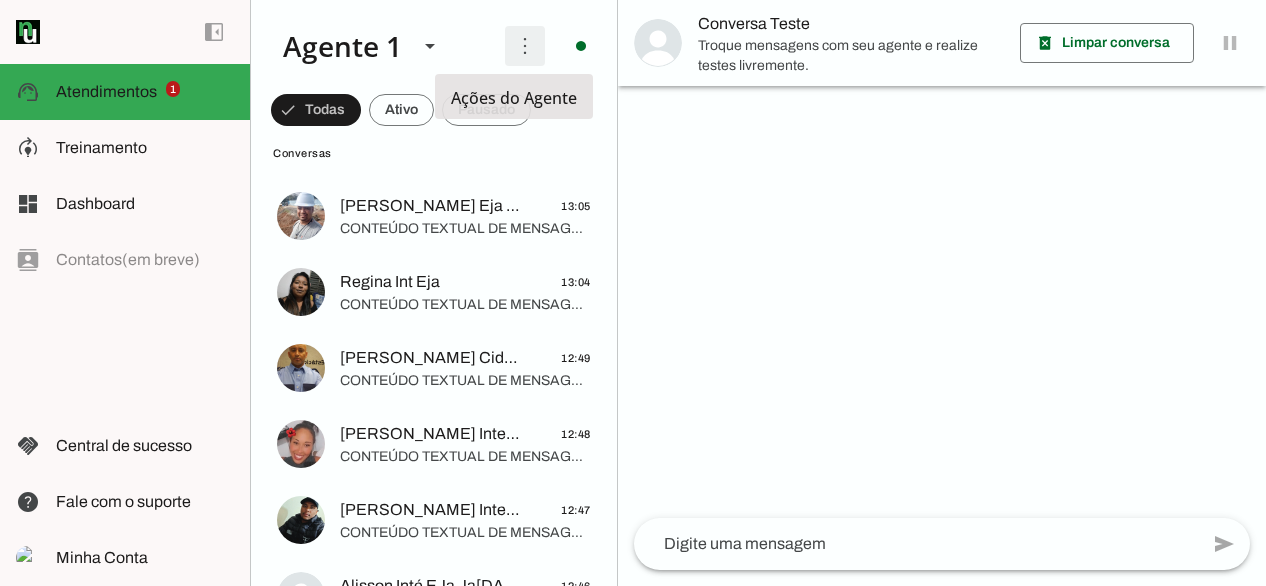 click at bounding box center [525, 46] 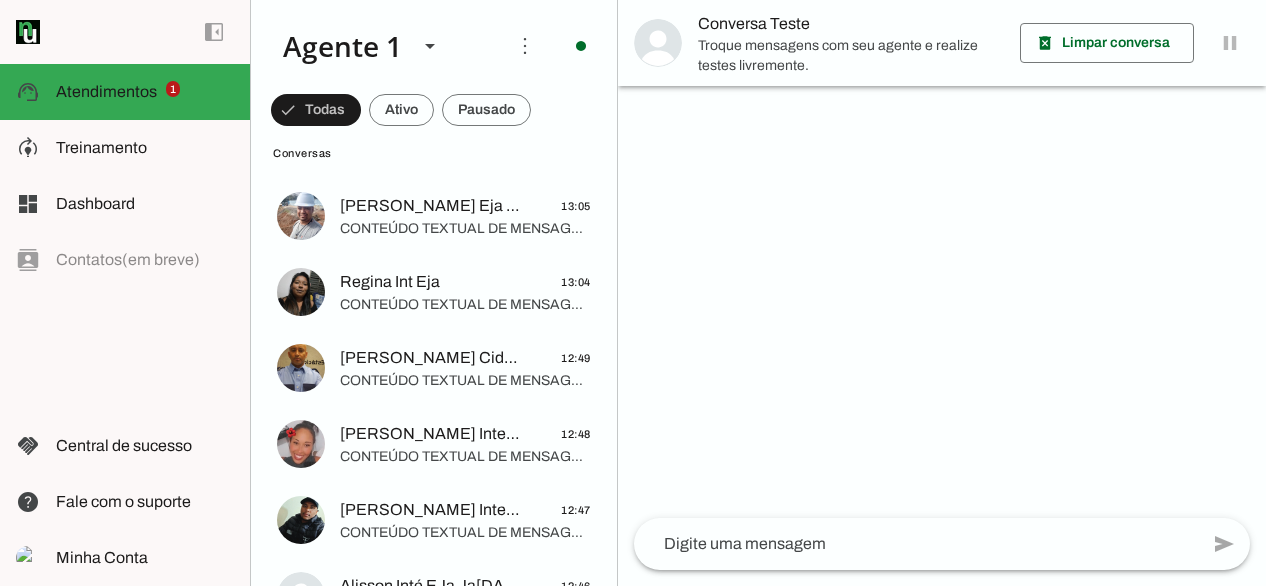 click on "Ativar chats em massa" at bounding box center (0, 0) 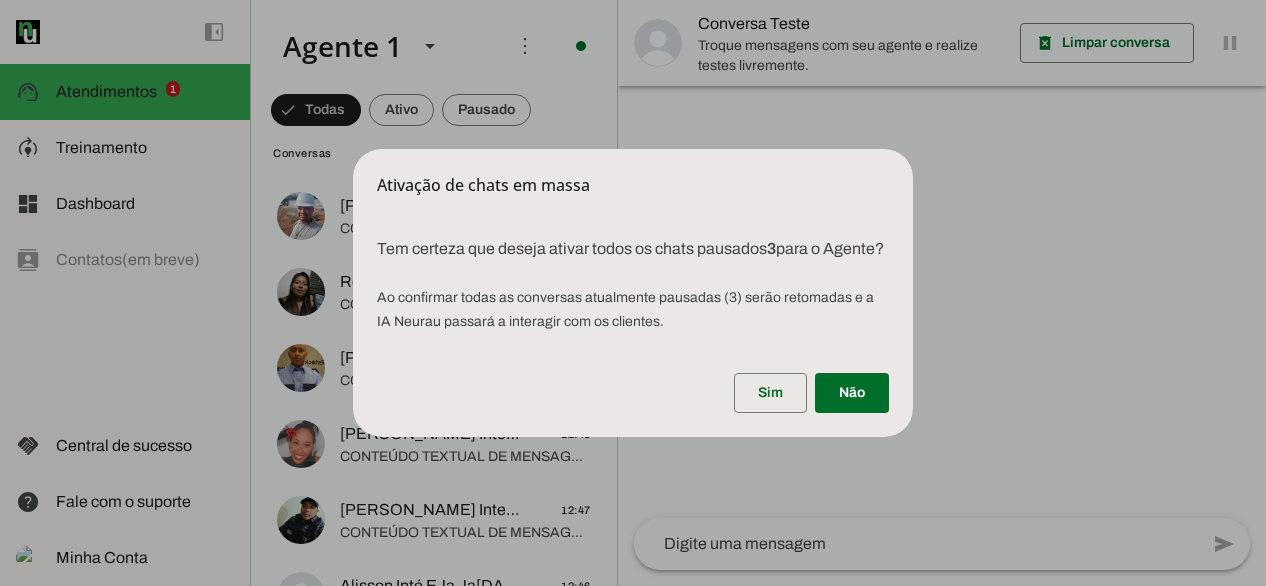 click on "Ativação de chats em massa
Tem certeza que deseja ativar todos os chats pausados
3
para o Agente?
Ao confirmar todas as conversas atualmente pausadas
( 3 ) serão retomadas e a IA
Neurau passará a interagir com os clientes.
Sim
Não" at bounding box center (633, 293) 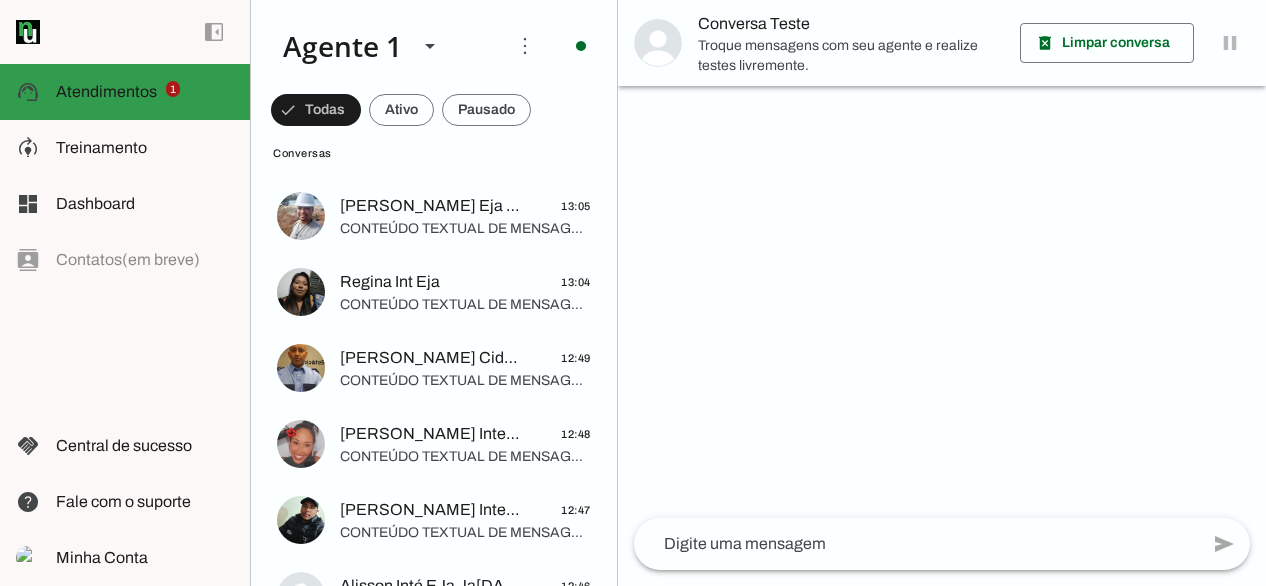click on "Atendimentos" 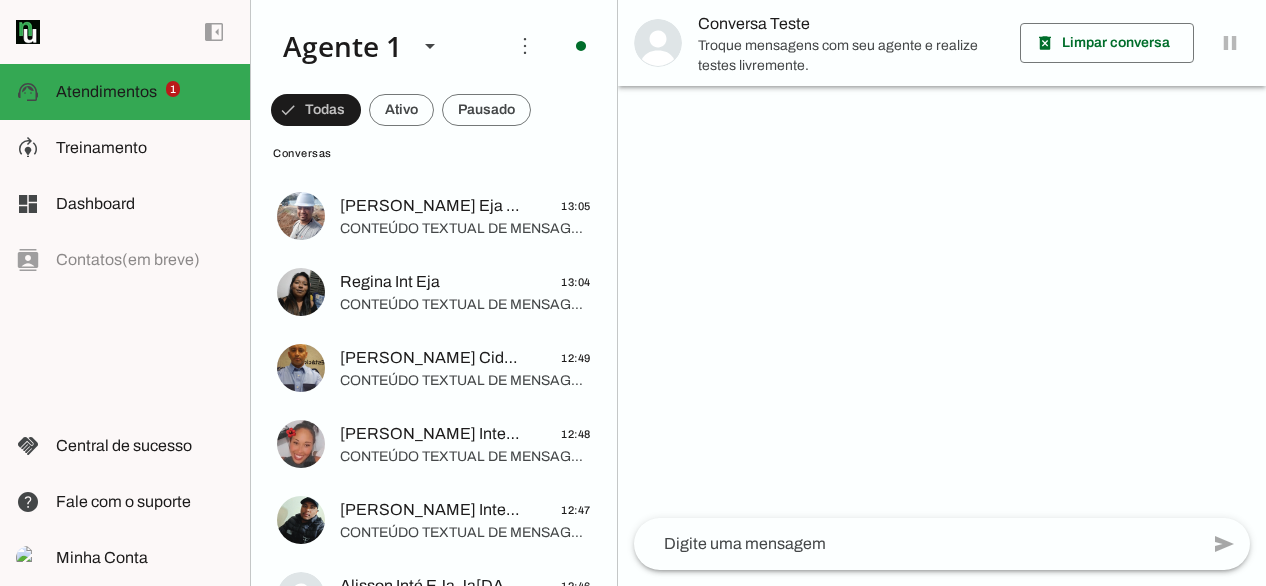 scroll, scrollTop: 1493, scrollLeft: 0, axis: vertical 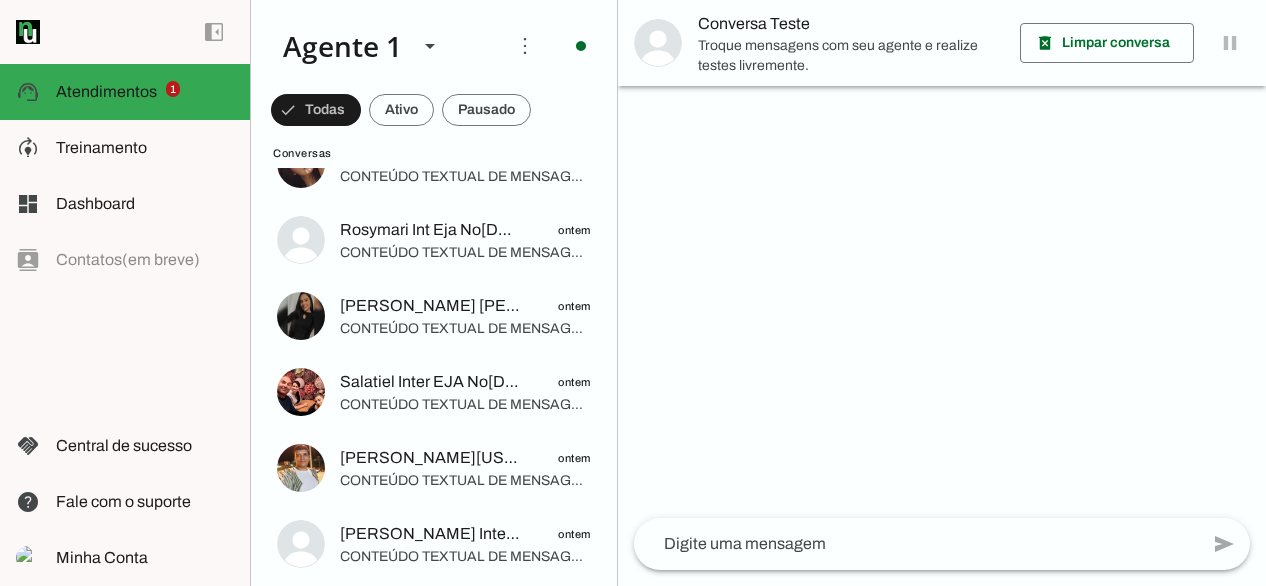 click on "Ev.[PERSON_NAME] Inte Eja [DATE]
ontem
CONTEÚDO TEXTUAL DE MENSAGEM COM IMAGEM (URL [URL][DOMAIN_NAME]) :
[PERSON_NAME] da Conceição brancaconceicaobraga  Inte Eja [DATE] Aparecida de Goianis
ontem
CONTEÚDO TEXTUAL DE MENSAGEM COM IMAGEM (URL [URL][DOMAIN_NAME]) :
[PERSON_NAME] ESTIMO Inte Eja pra ajudante e marido da ajudante [DATE]
ontem" 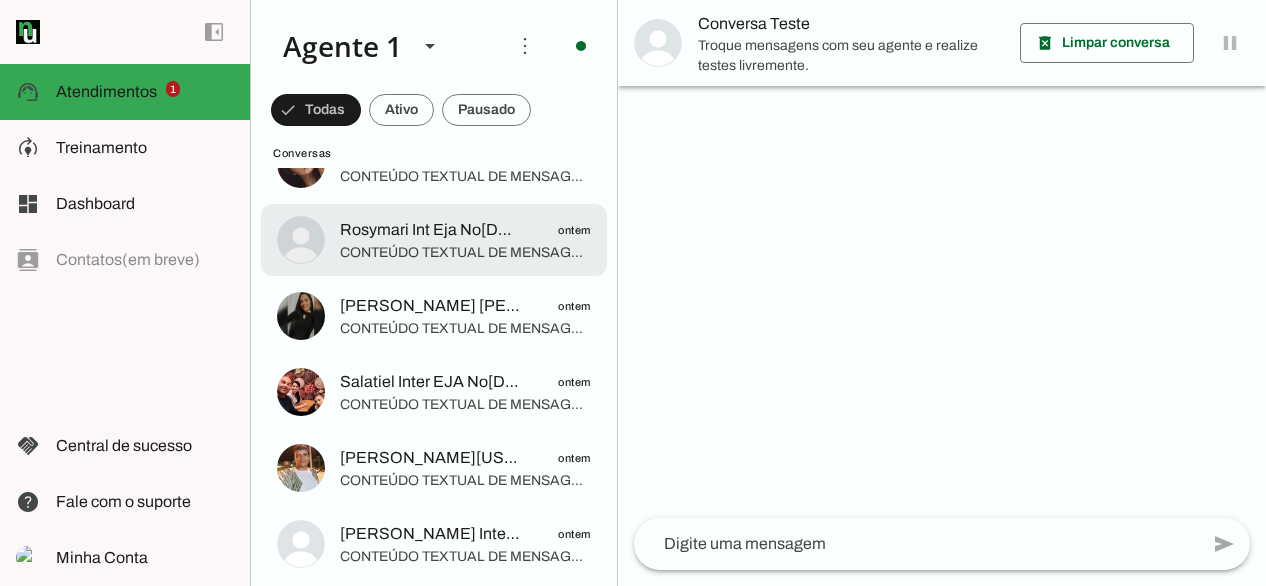 click on "CONTEÚDO TEXTUAL DE MENSAGEM COM IMAGEM (URL [URL][DOMAIN_NAME]) :" 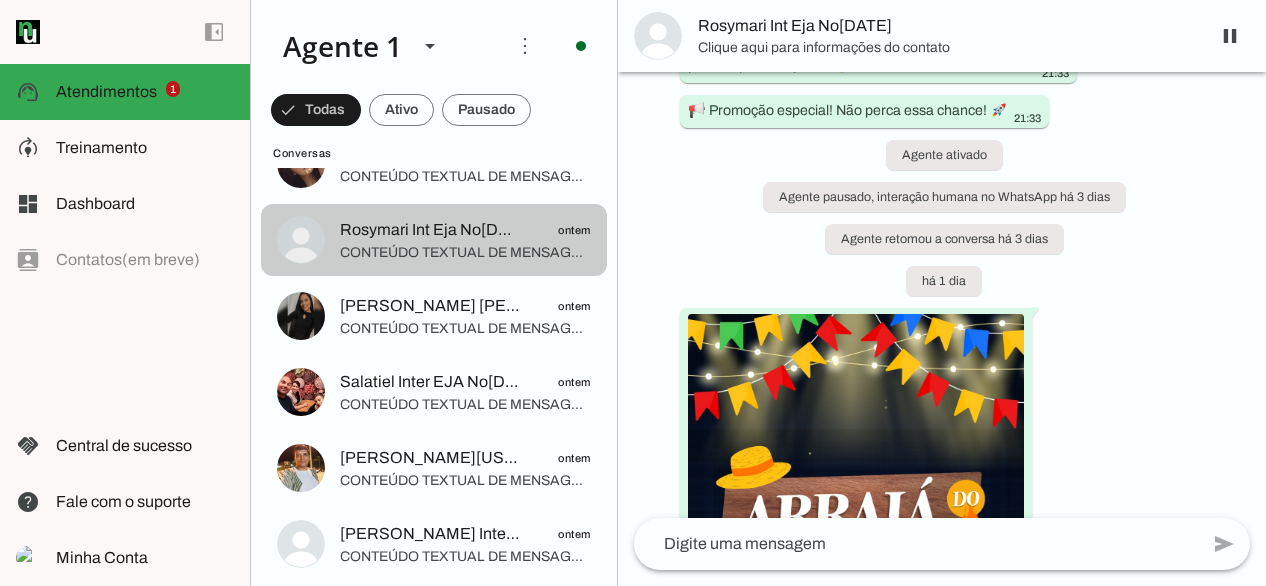 scroll, scrollTop: 693, scrollLeft: 0, axis: vertical 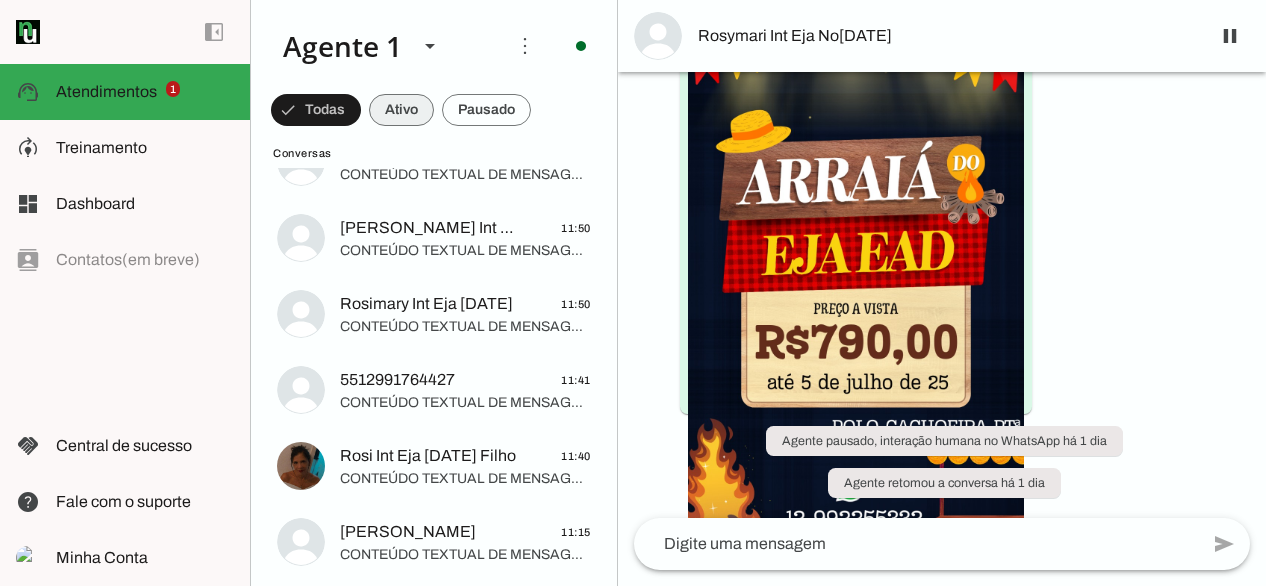 click at bounding box center (316, 110) 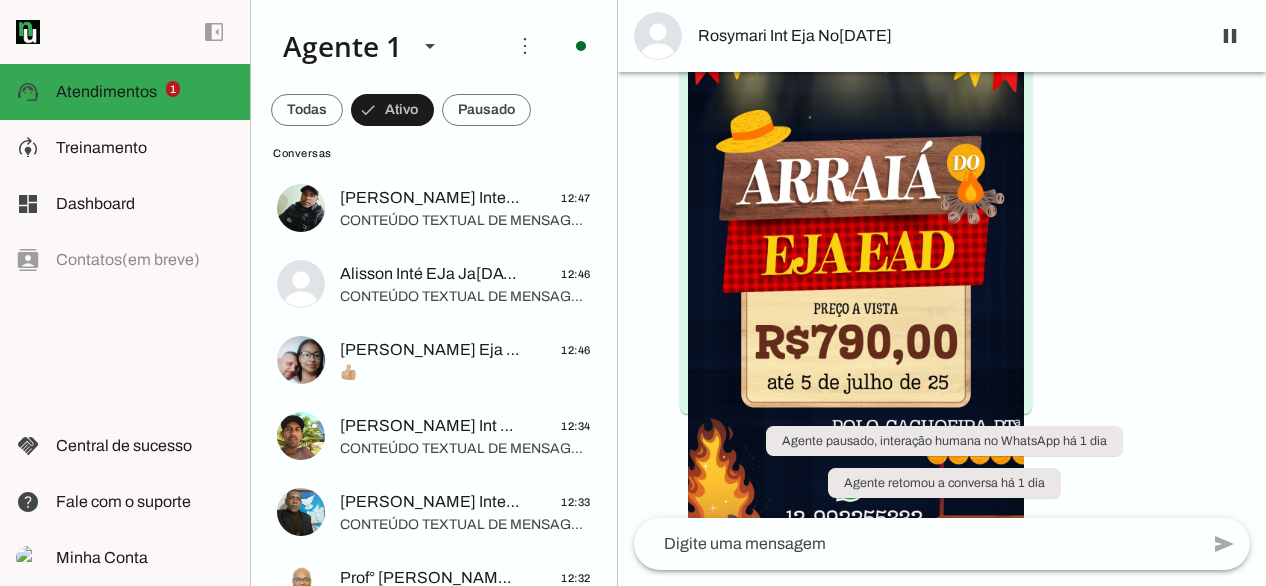 scroll, scrollTop: 516, scrollLeft: 0, axis: vertical 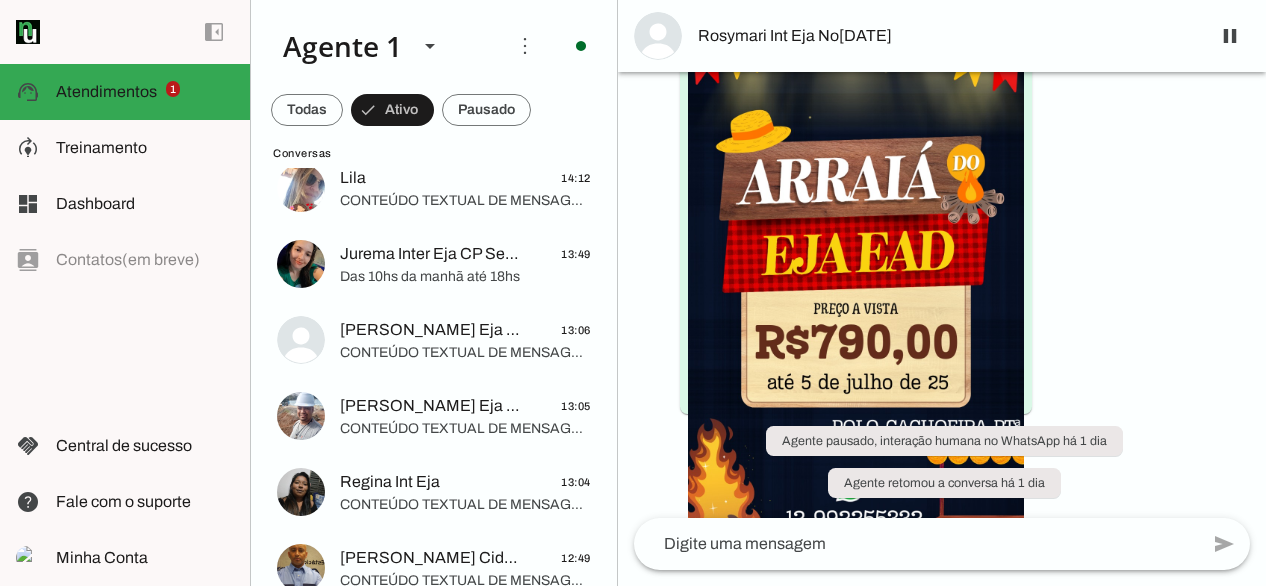 drag, startPoint x: 603, startPoint y: 13, endPoint x: 586, endPoint y: 18, distance: 17.720045 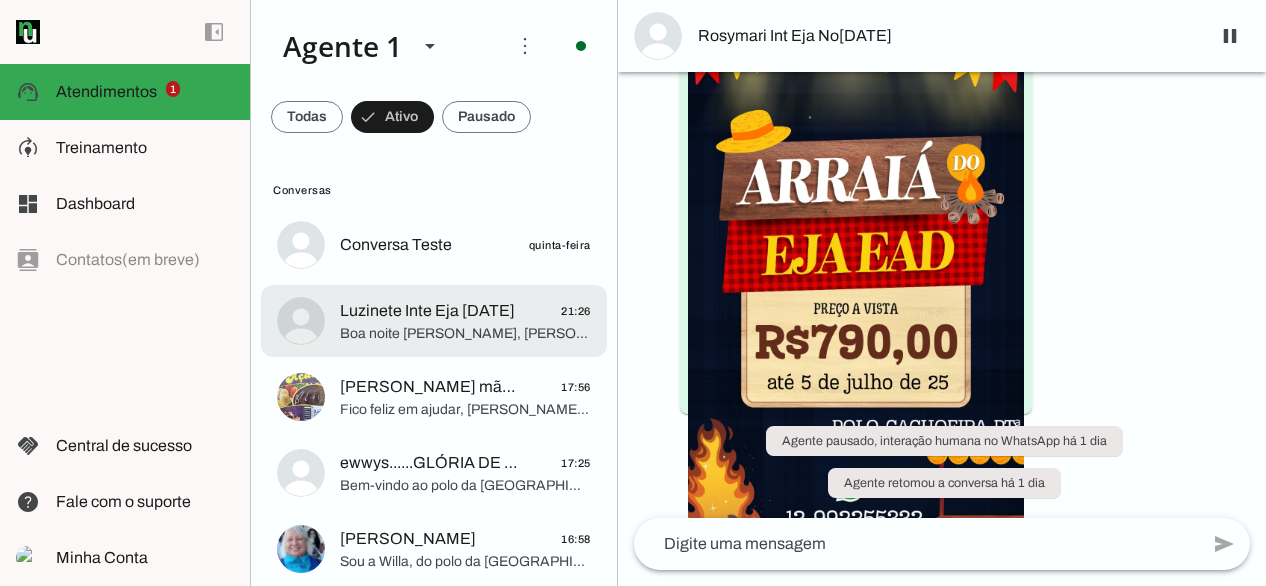 click on "Luzinete Inte Eja [DATE]" 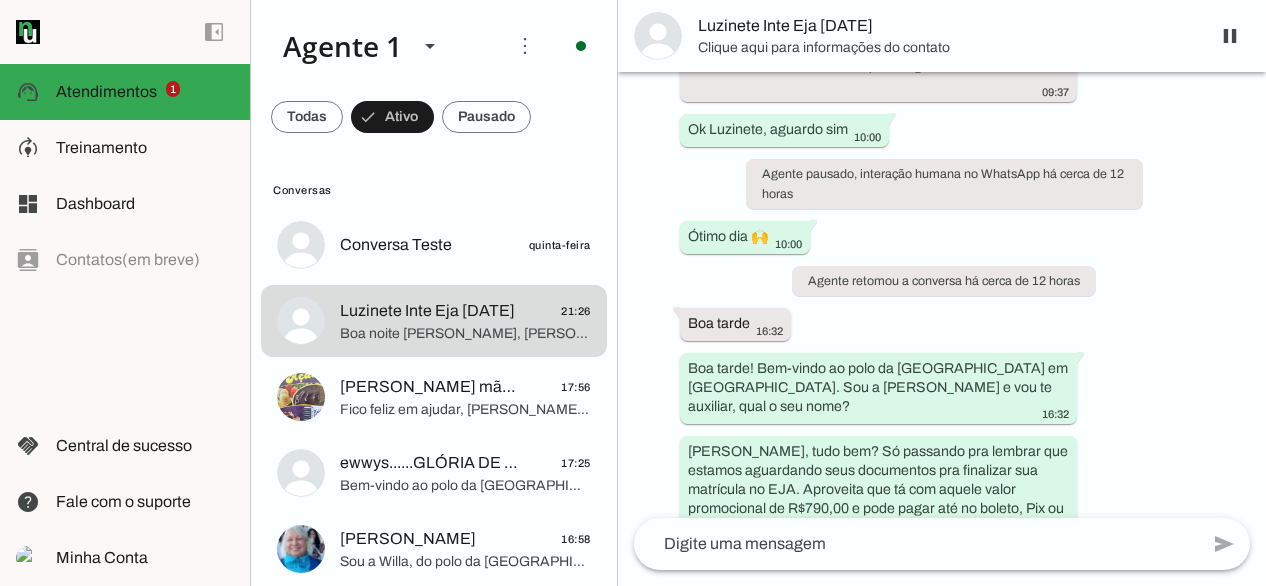 scroll, scrollTop: 8549, scrollLeft: 0, axis: vertical 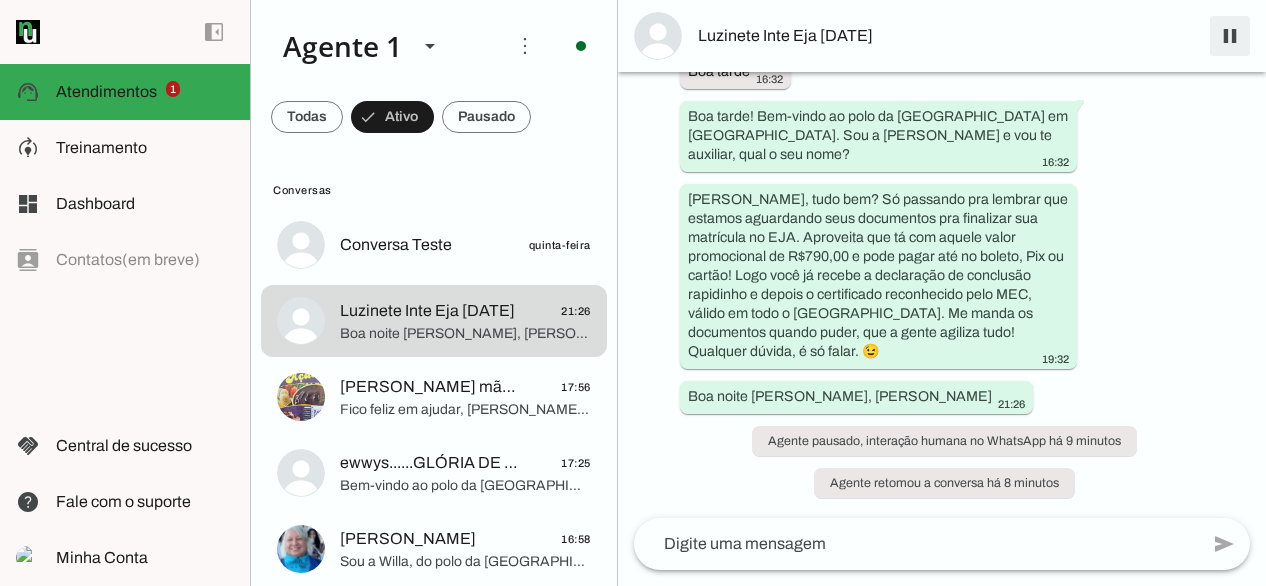 click at bounding box center (1230, 36) 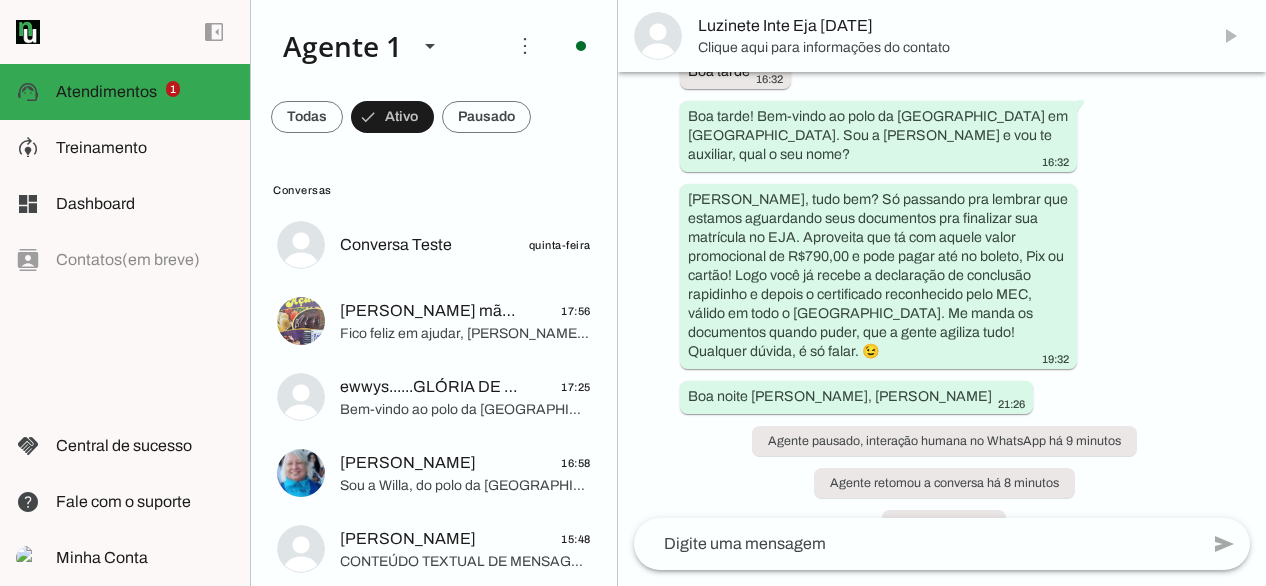 scroll, scrollTop: 8633, scrollLeft: 0, axis: vertical 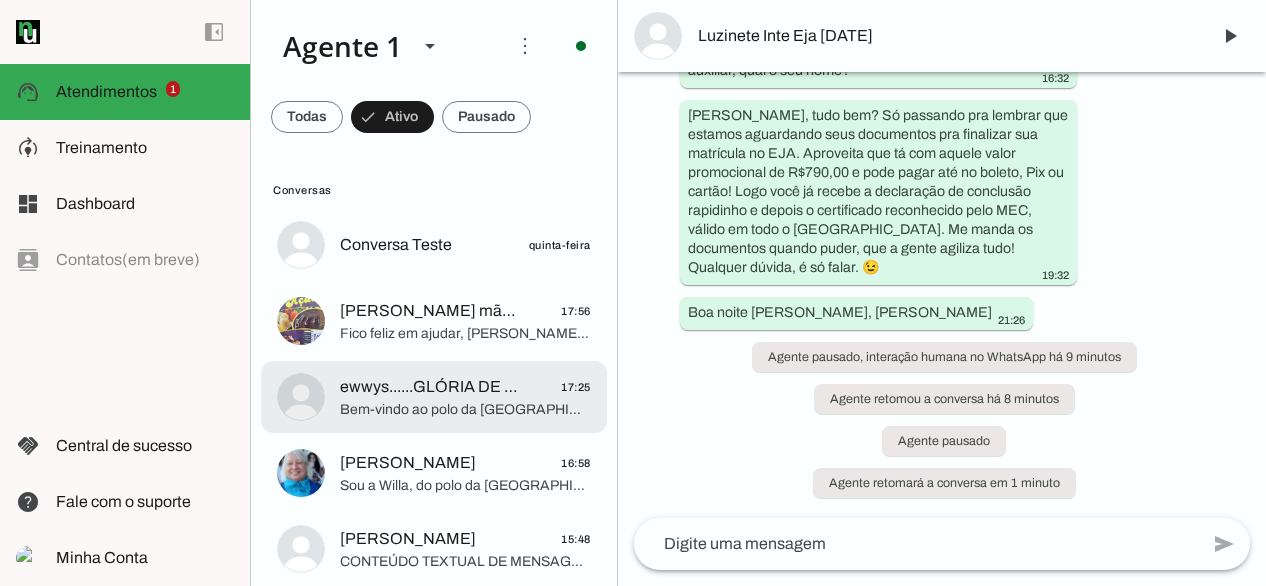 click on "ewwys......GLÓRIA DE [DEMOGRAPHIC_DATA] [DEMOGRAPHIC_DATA] EM TUDO" 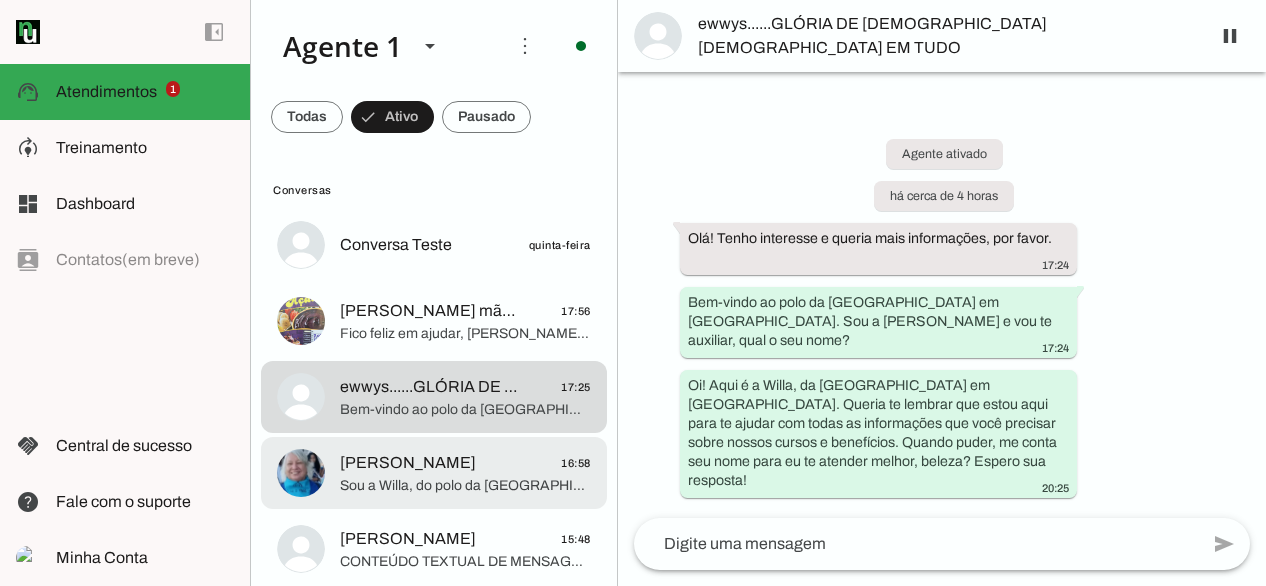 click on "Sou a Willa, do polo da [GEOGRAPHIC_DATA] em [GEOGRAPHIC_DATA]. Temos EJA EAD, Técnicos, Profissionalizantes, Graduações e Pós-Graduações. Qual curso tem interesse? Bem-vindo! Qual o seu nome?" 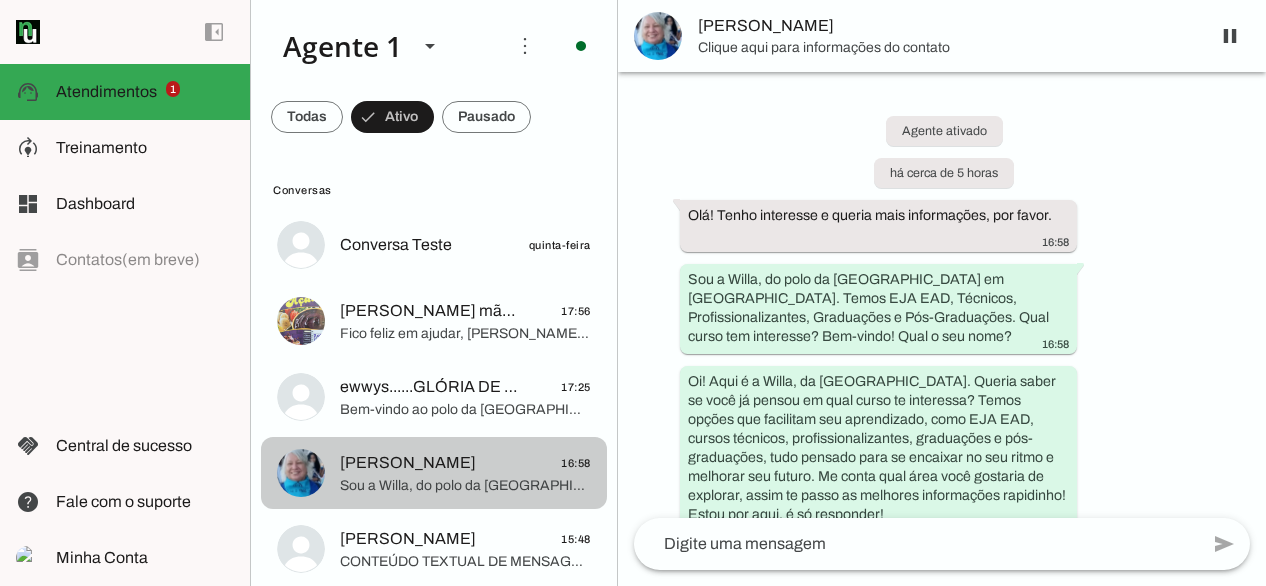 scroll, scrollTop: 34, scrollLeft: 0, axis: vertical 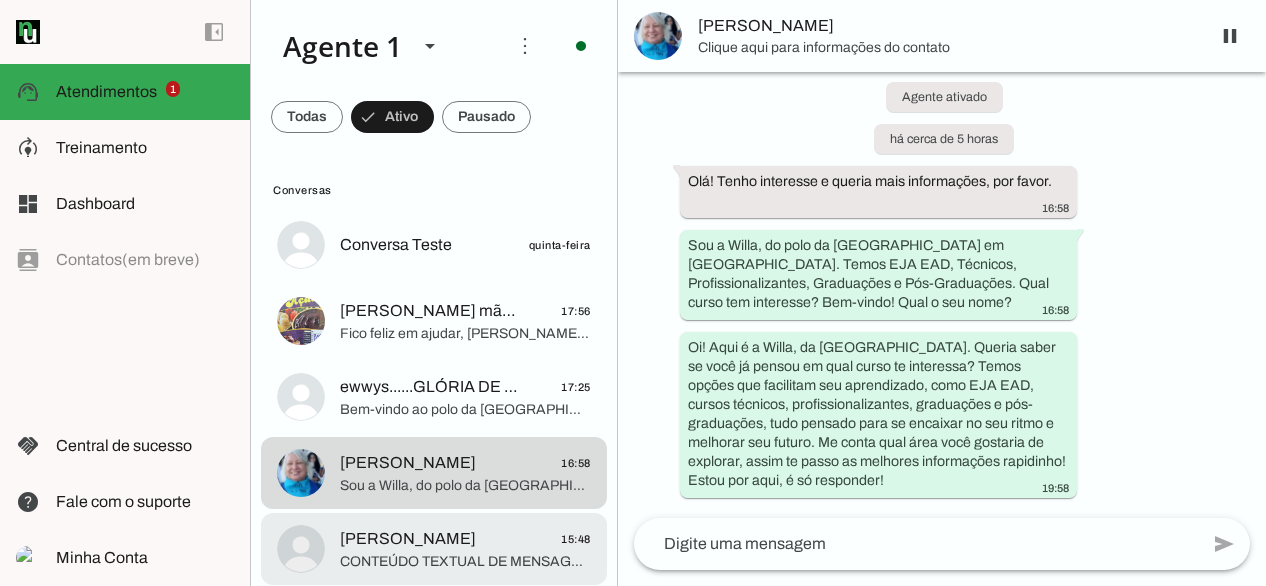 click on "[PERSON_NAME]
15:48" 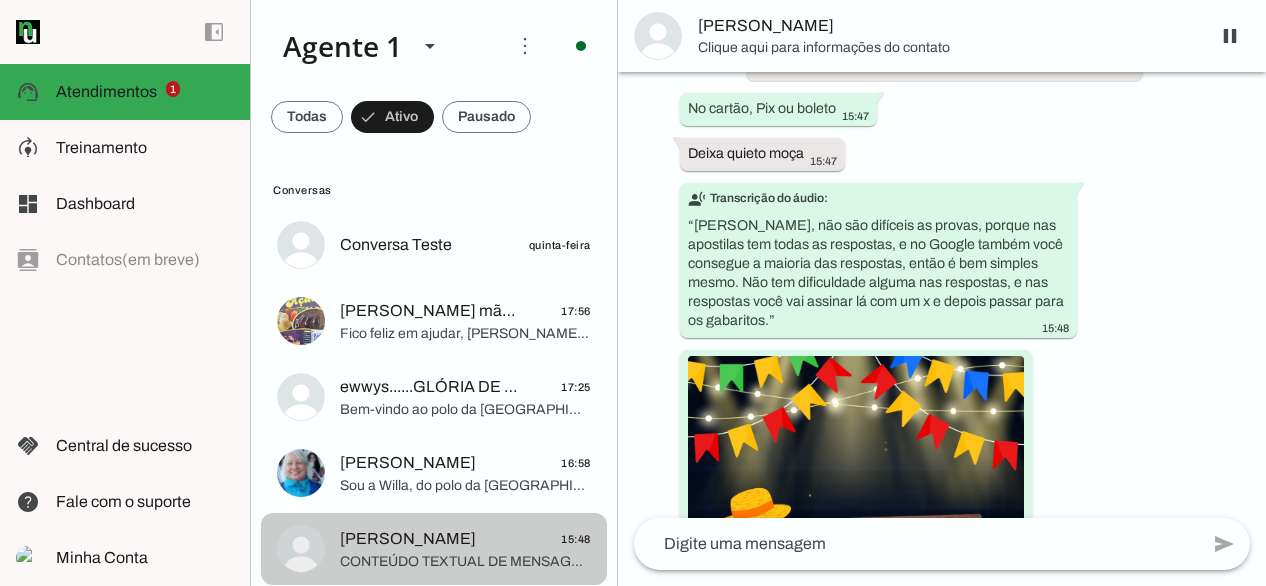 scroll, scrollTop: 2905, scrollLeft: 0, axis: vertical 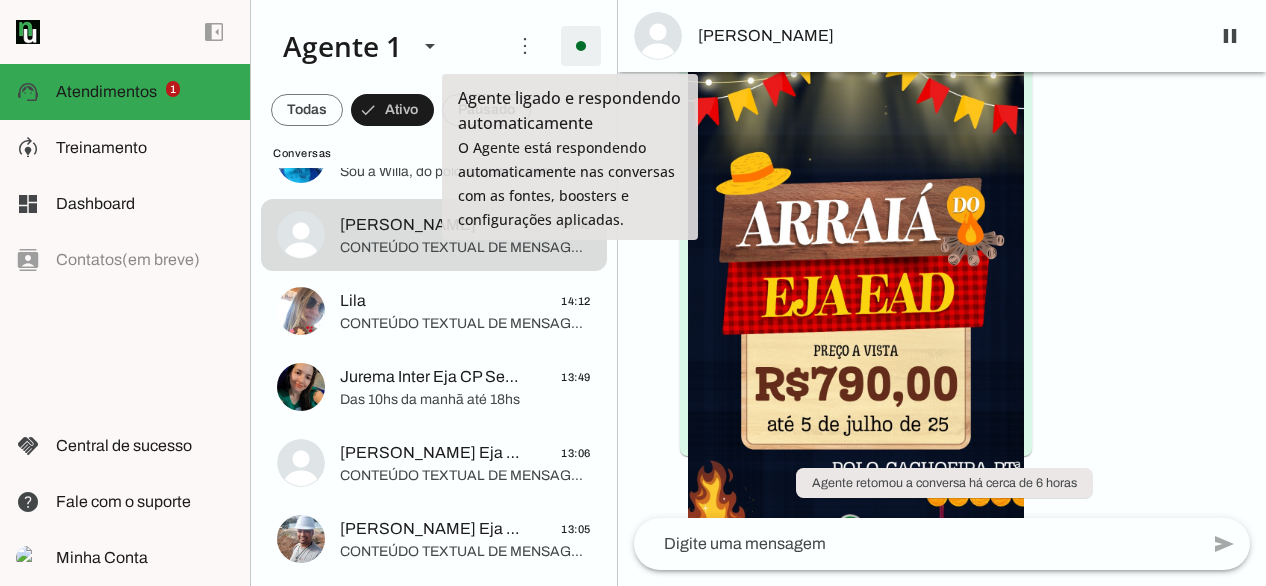 click at bounding box center (581, 46) 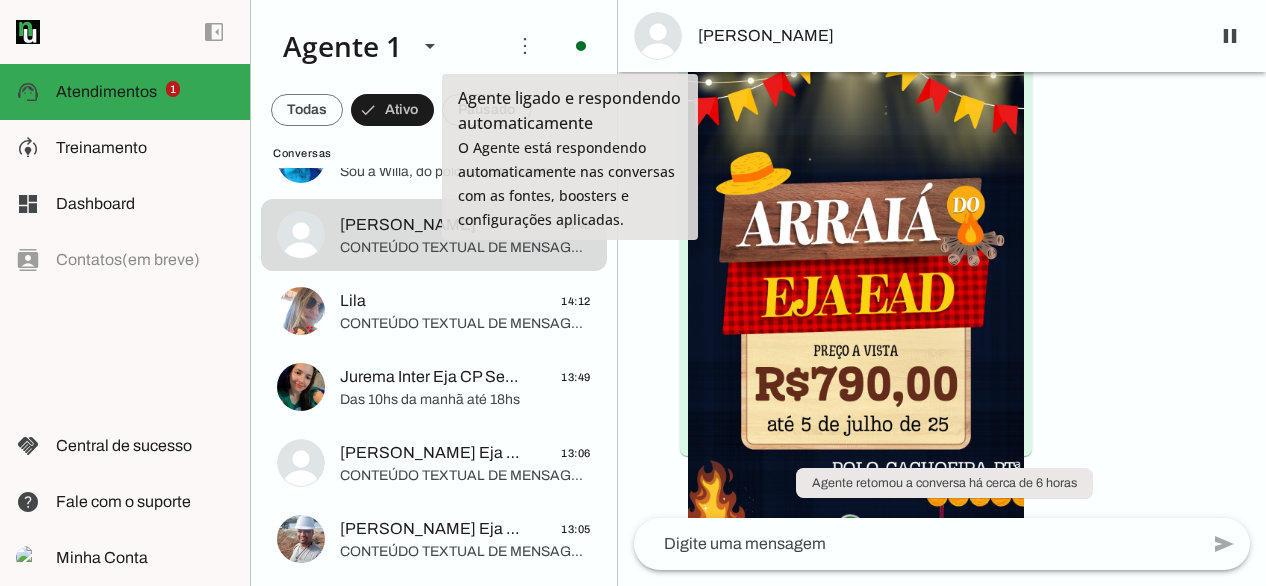 scroll, scrollTop: 830, scrollLeft: 0, axis: vertical 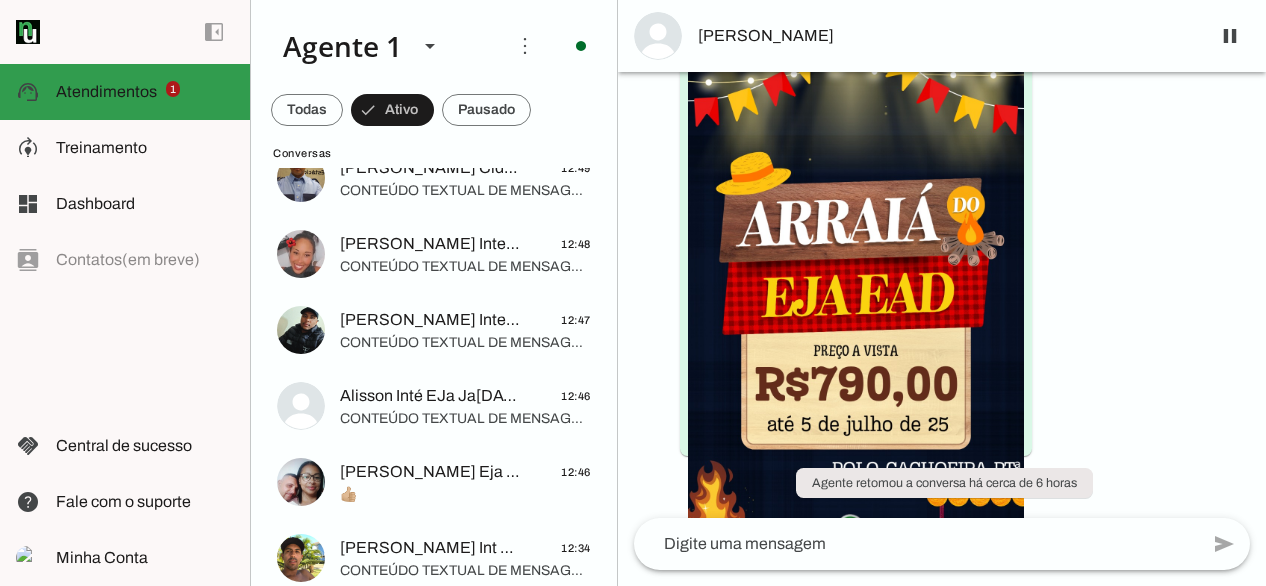 click at bounding box center [145, 92] 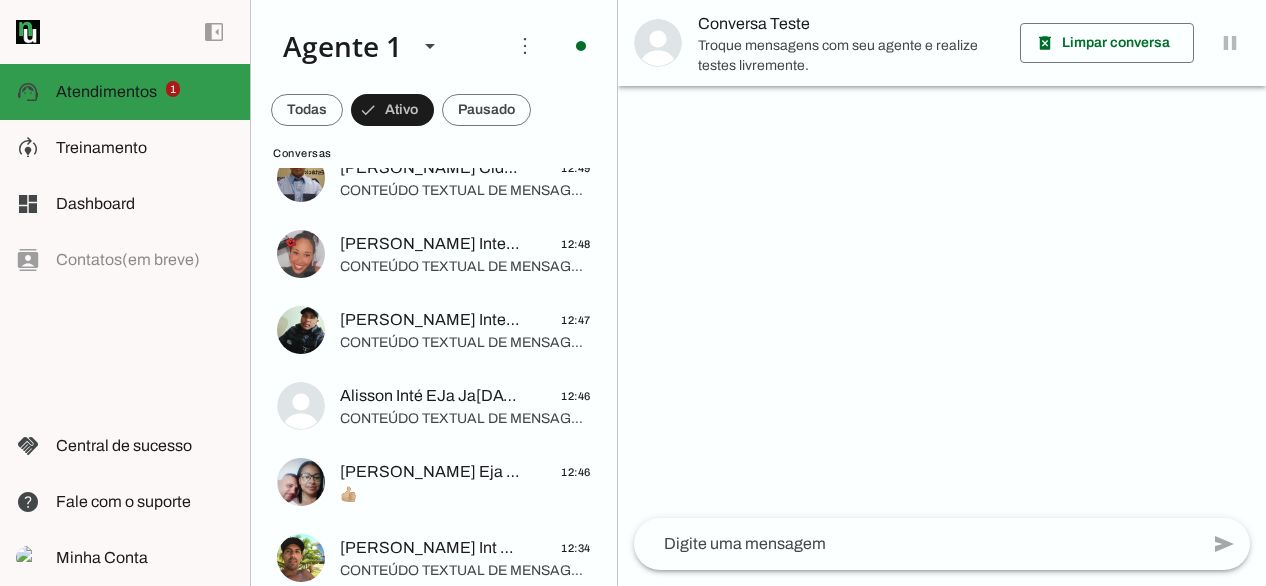 scroll, scrollTop: 0, scrollLeft: 0, axis: both 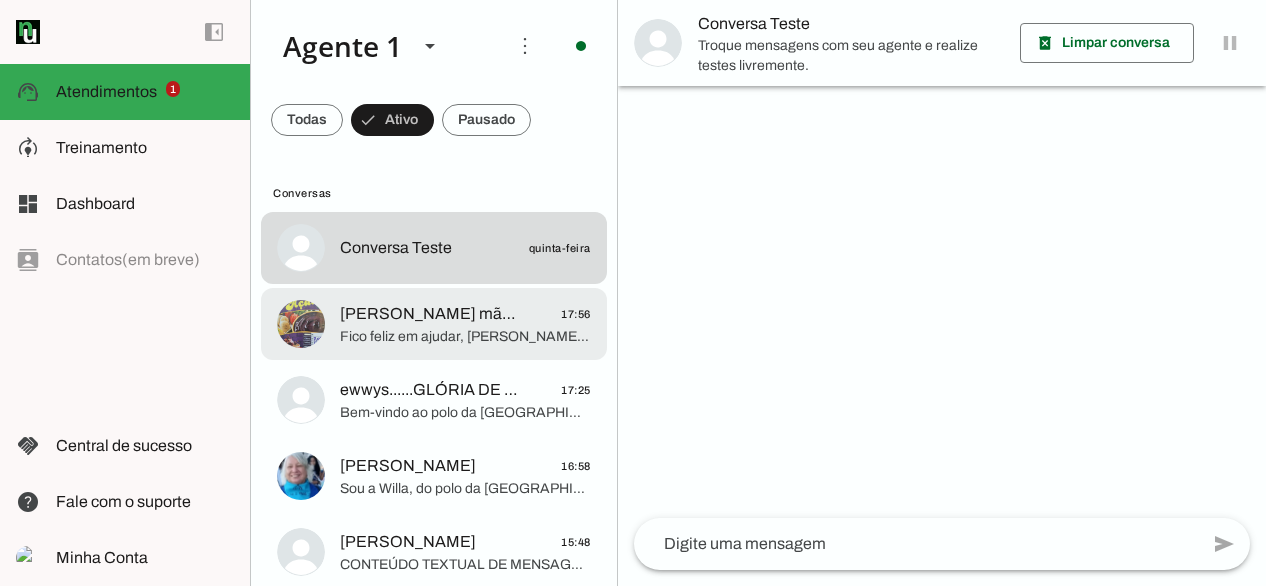 click on "Fico feliz em ajudar, [PERSON_NAME]! Se precisar de algo mais, estarei aqui. Bem-vinda ao polo da [GEOGRAPHIC_DATA] em [GEOGRAPHIC_DATA]!" 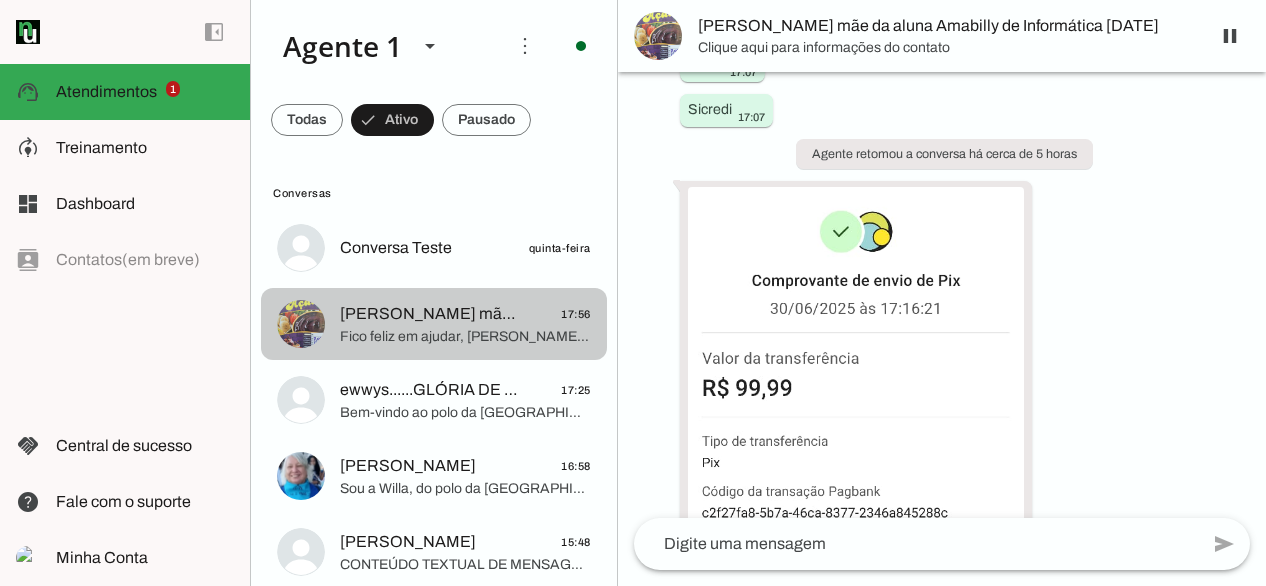 scroll, scrollTop: 2570, scrollLeft: 0, axis: vertical 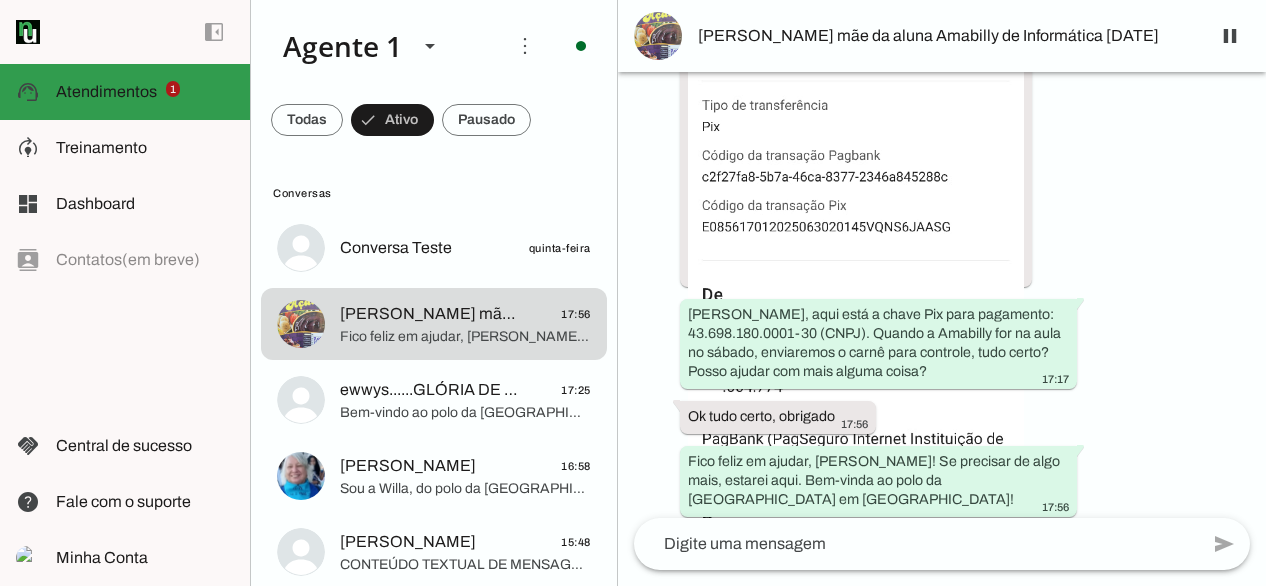 click on "Atendimentos" 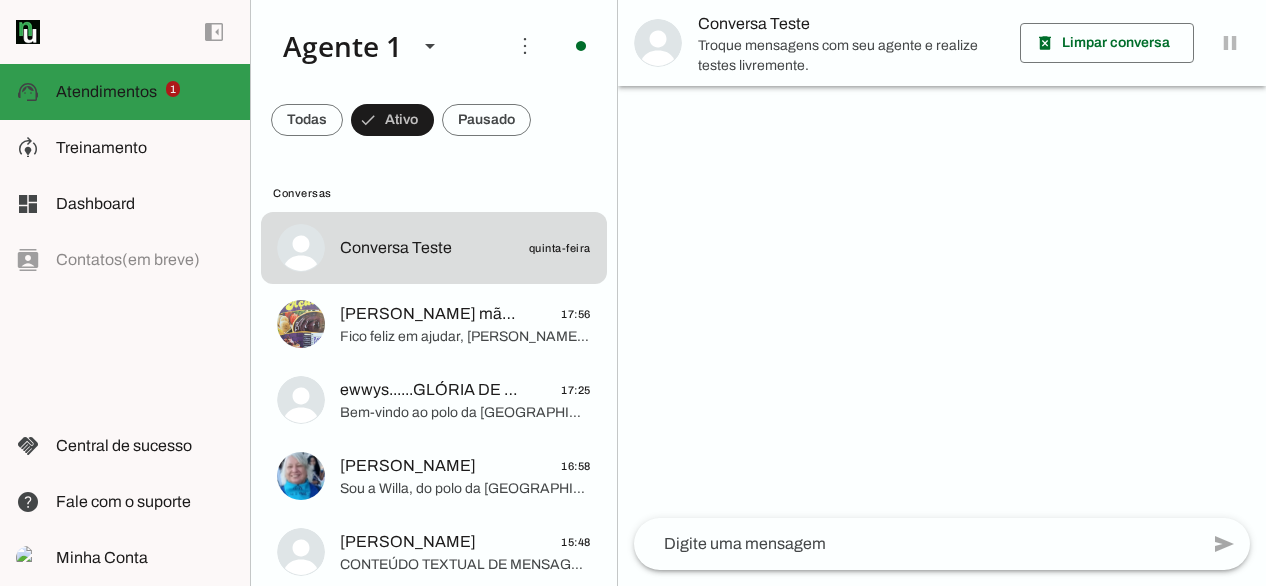 scroll, scrollTop: 0, scrollLeft: 0, axis: both 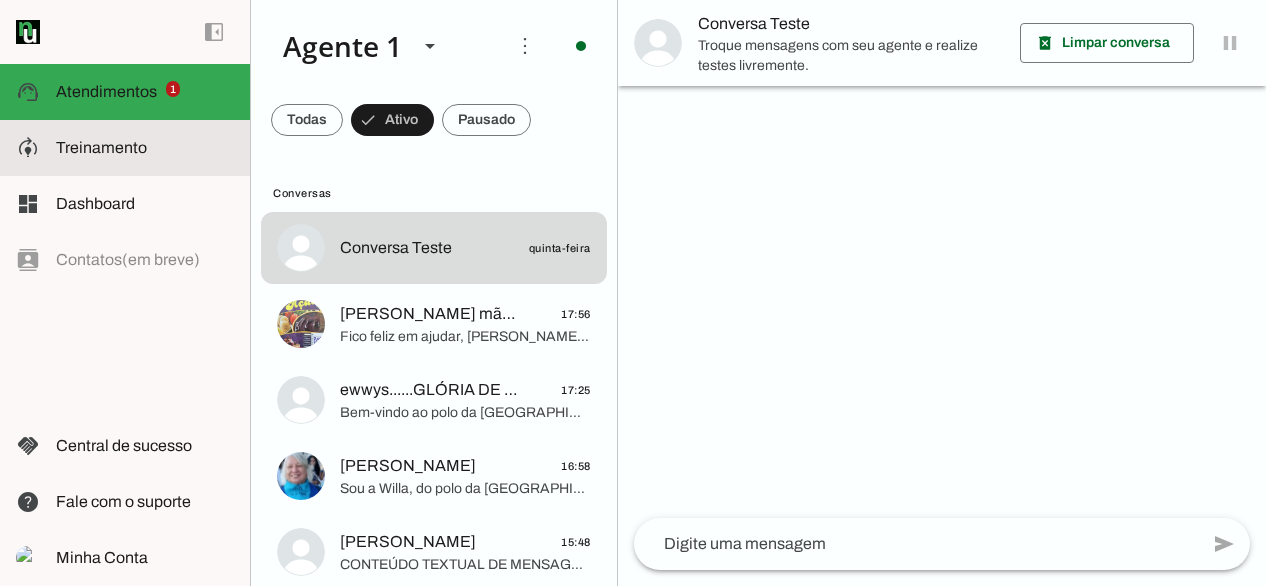 click on "Treinamento" 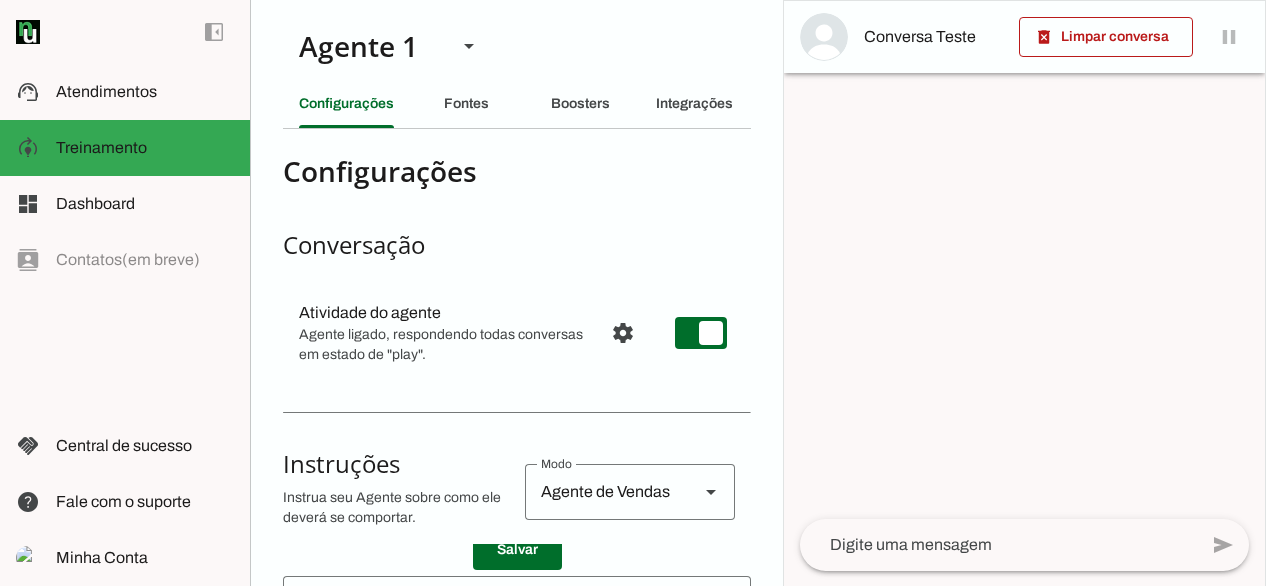 scroll, scrollTop: 512, scrollLeft: 0, axis: vertical 